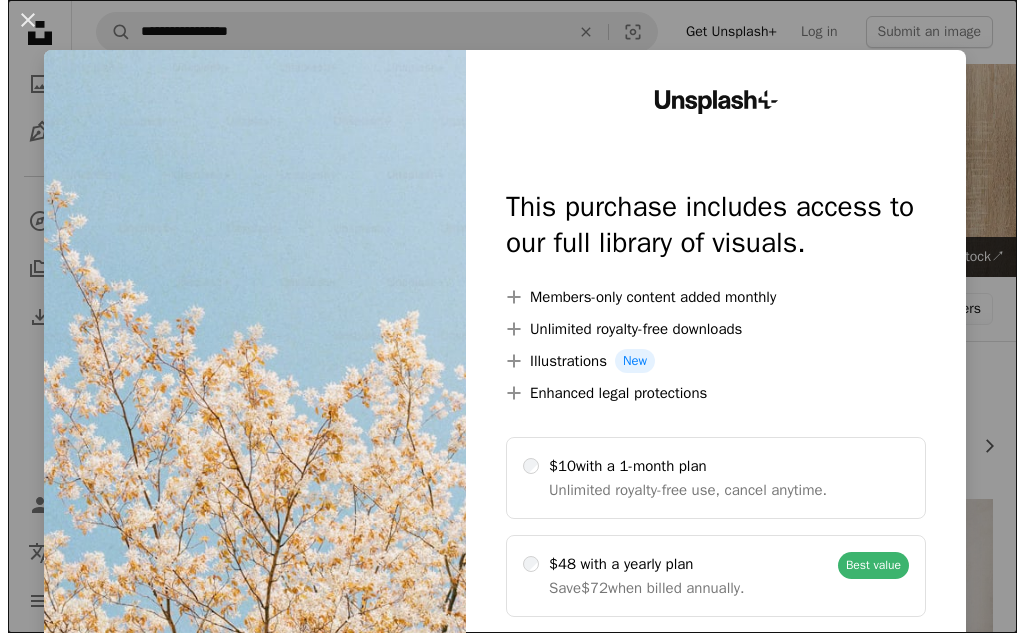 scroll, scrollTop: 411, scrollLeft: 0, axis: vertical 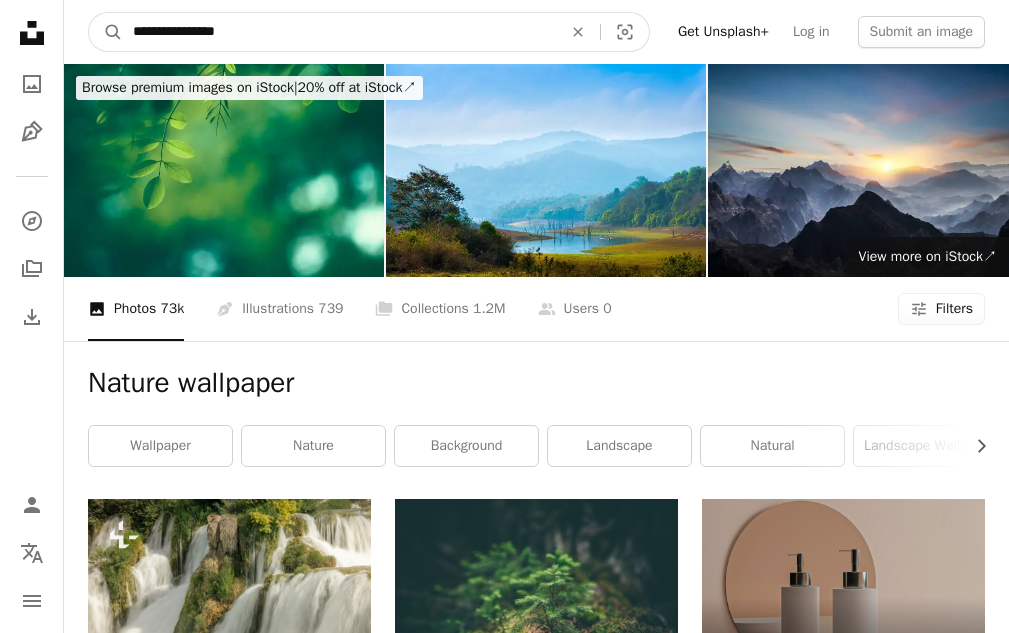 click on "**********" at bounding box center [339, 32] 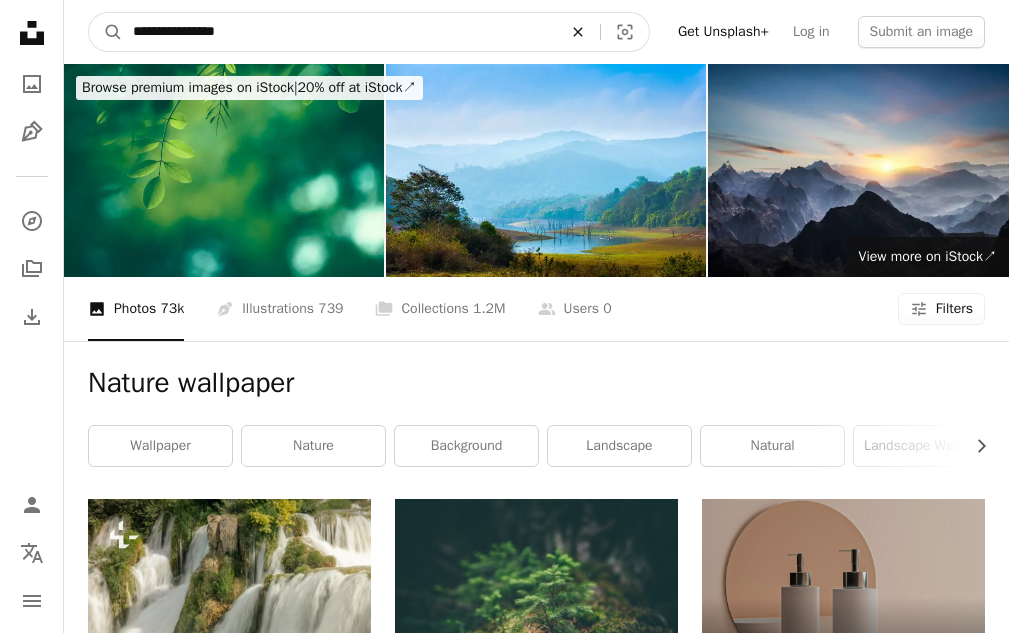 click on "An X shape" 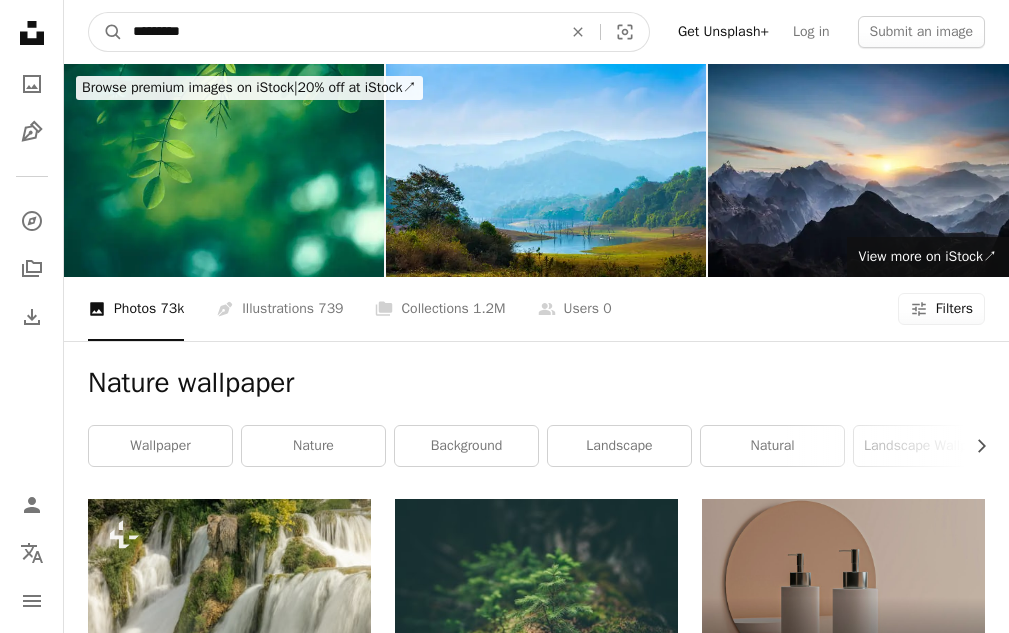 type on "*********" 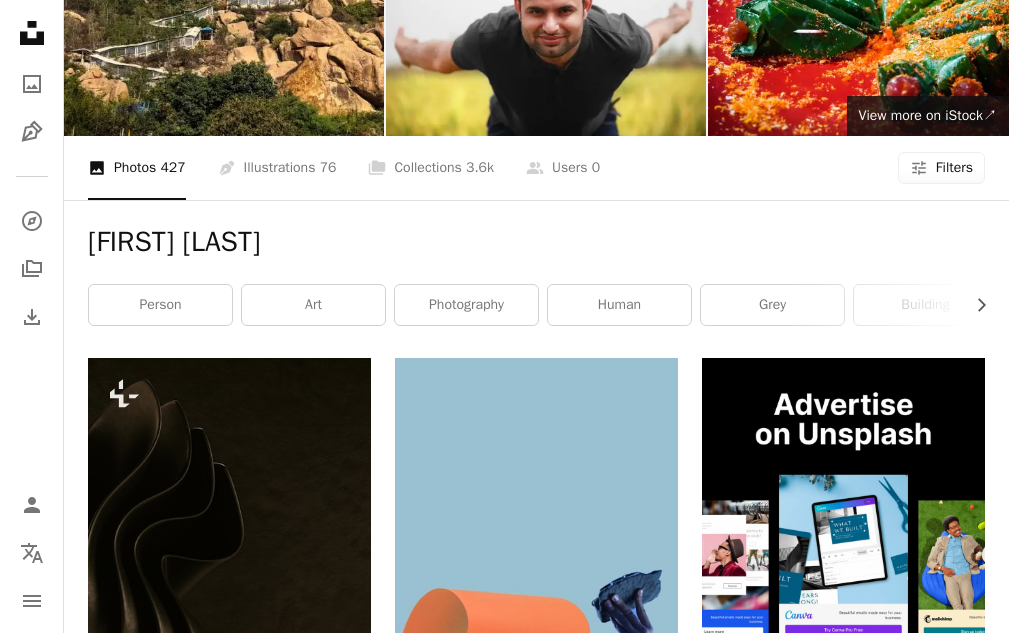 scroll, scrollTop: 0, scrollLeft: 0, axis: both 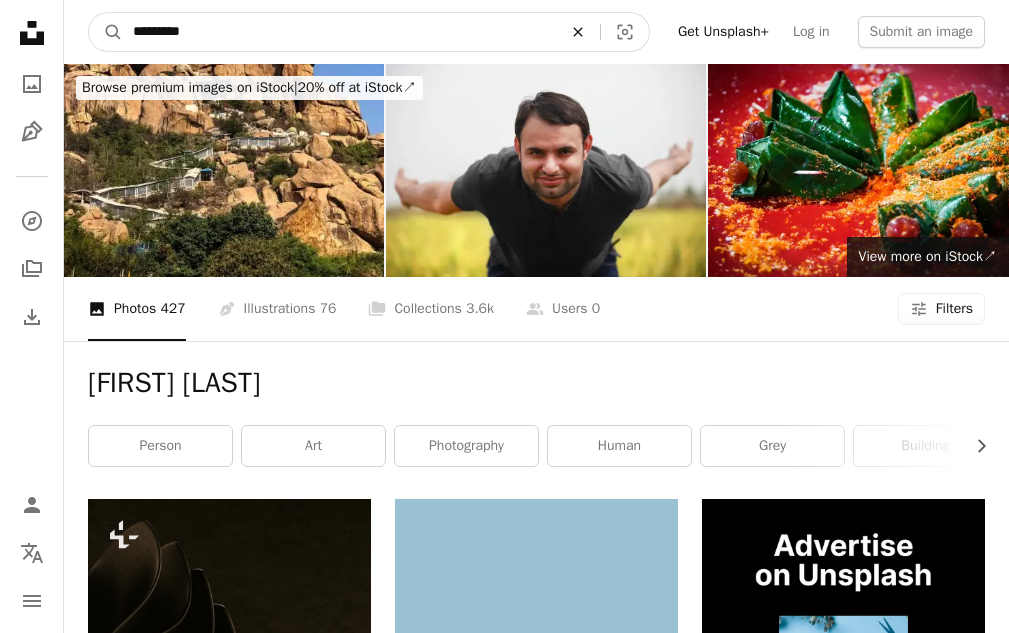 click on "An X shape" 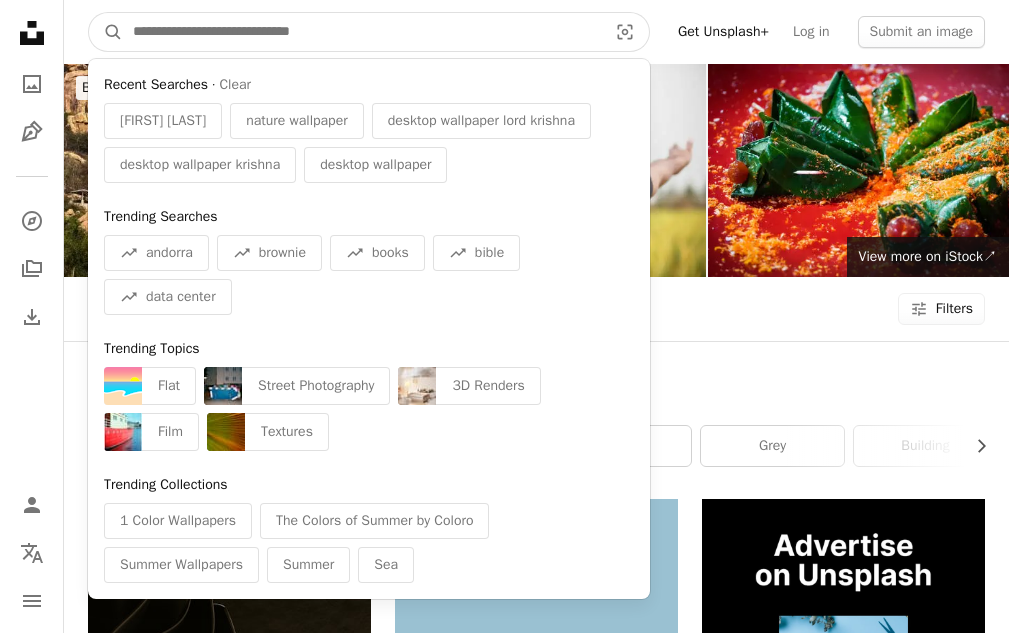 click at bounding box center (362, 32) 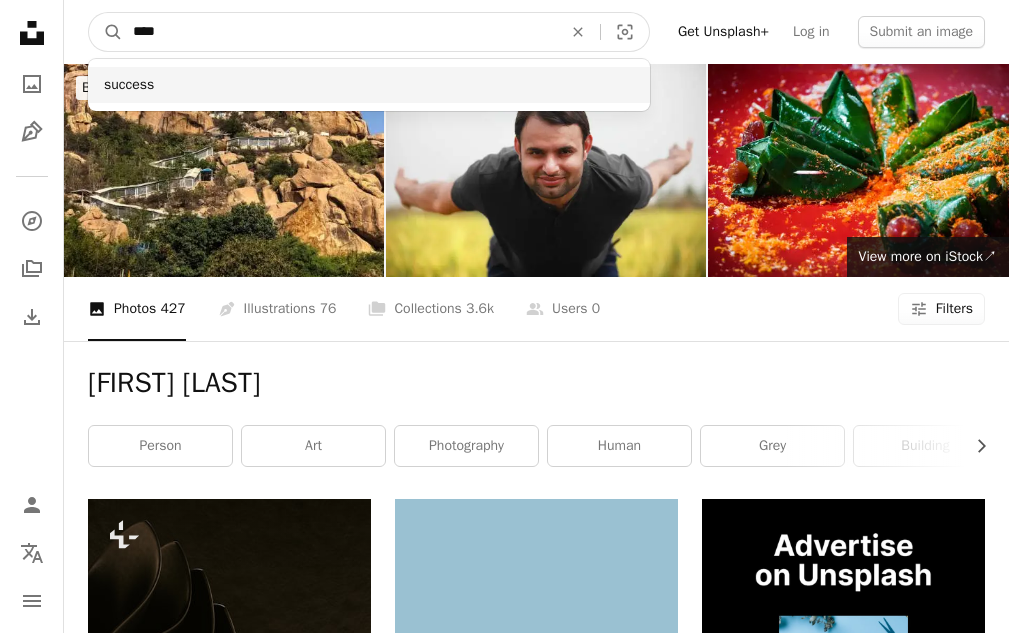 type on "****" 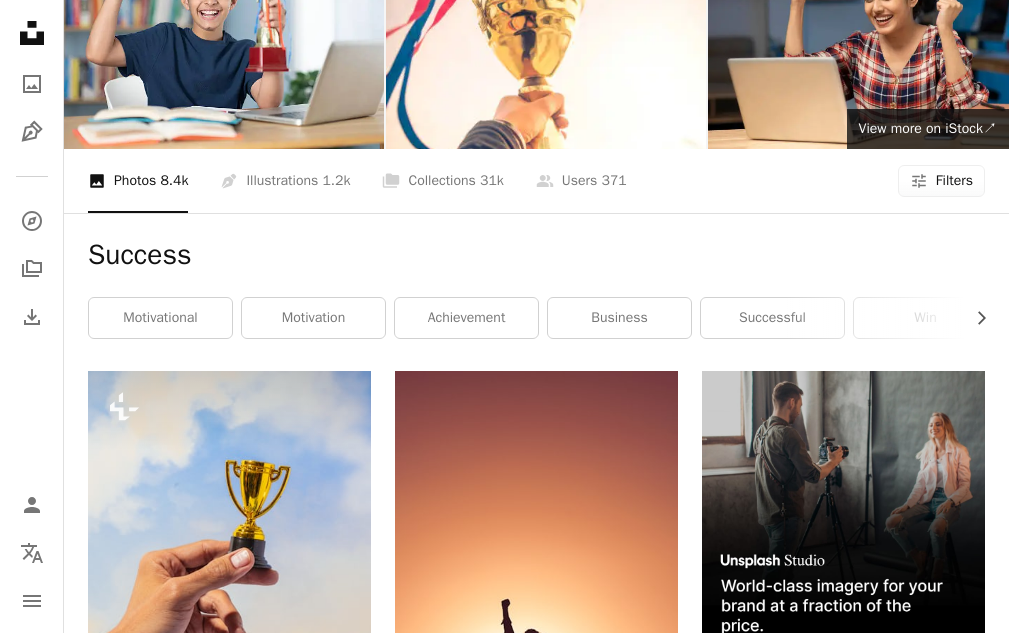 scroll, scrollTop: 0, scrollLeft: 0, axis: both 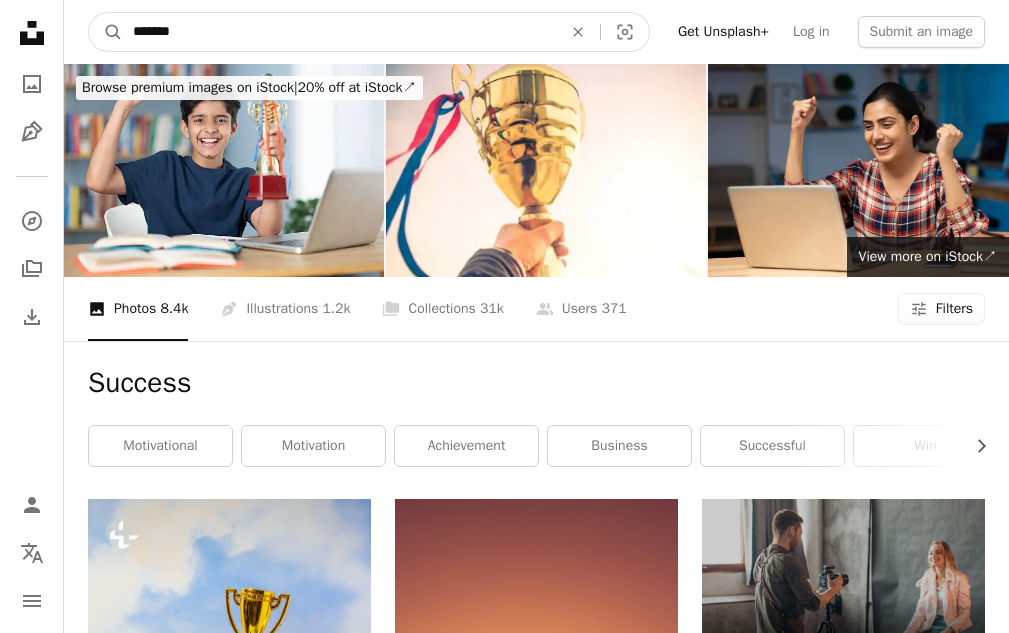click on "*******" at bounding box center (339, 32) 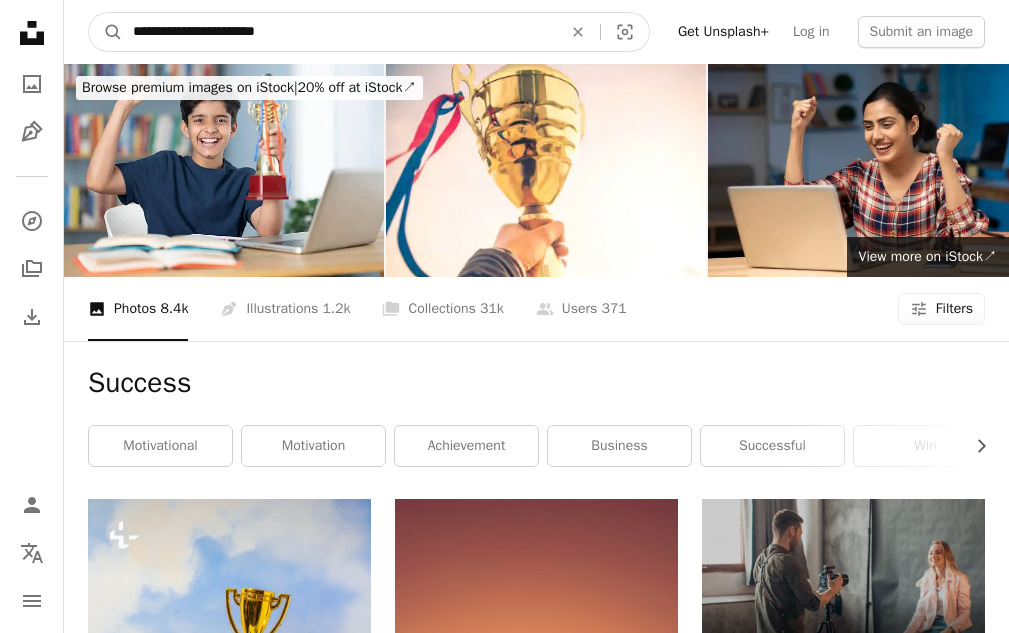 type on "**********" 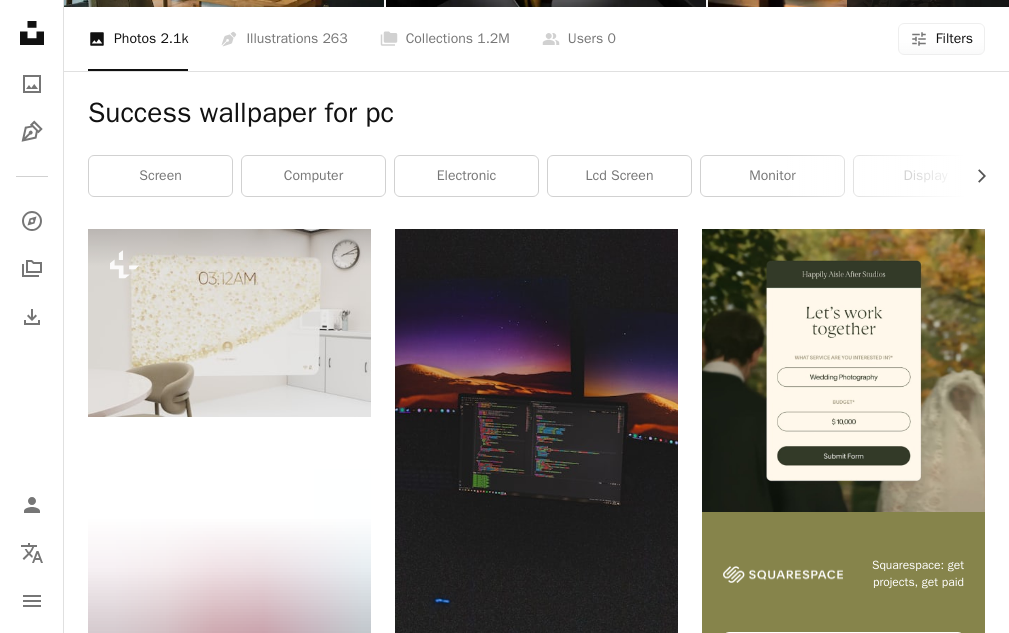 scroll, scrollTop: 0, scrollLeft: 0, axis: both 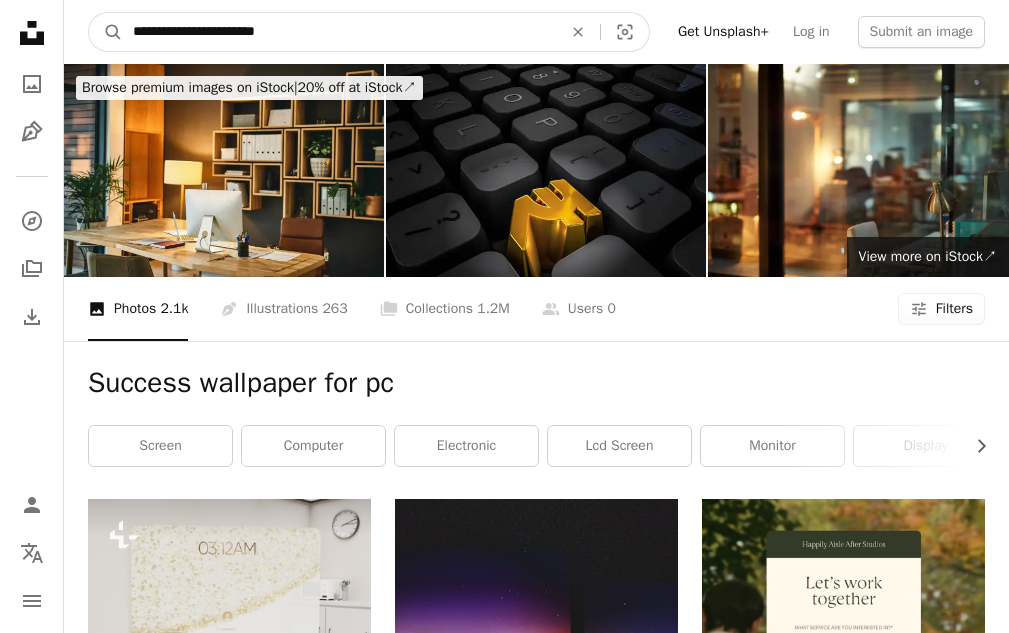 click on "**********" at bounding box center [339, 32] 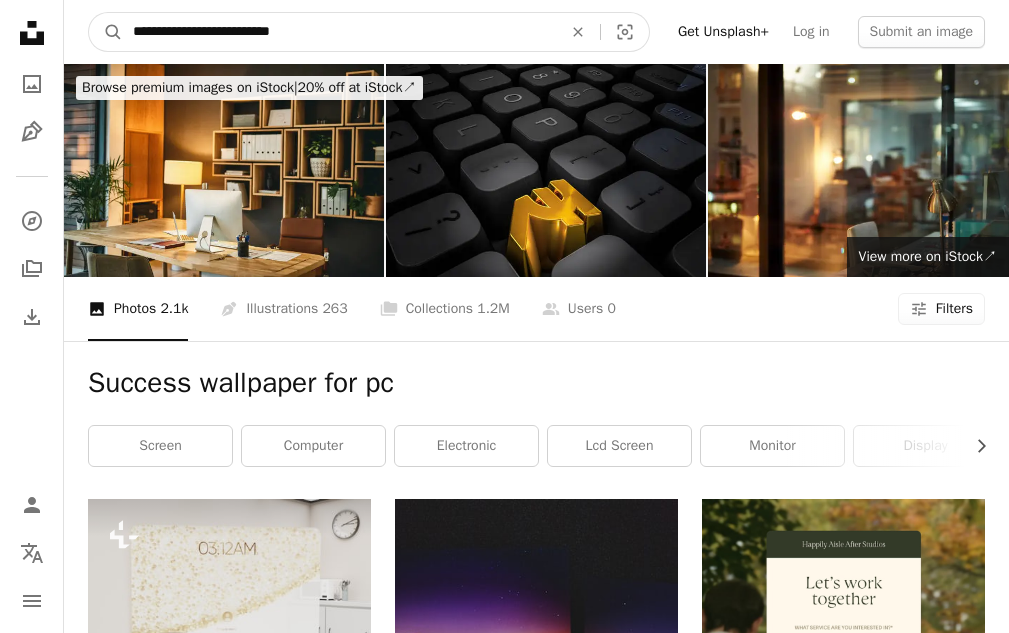 type on "**********" 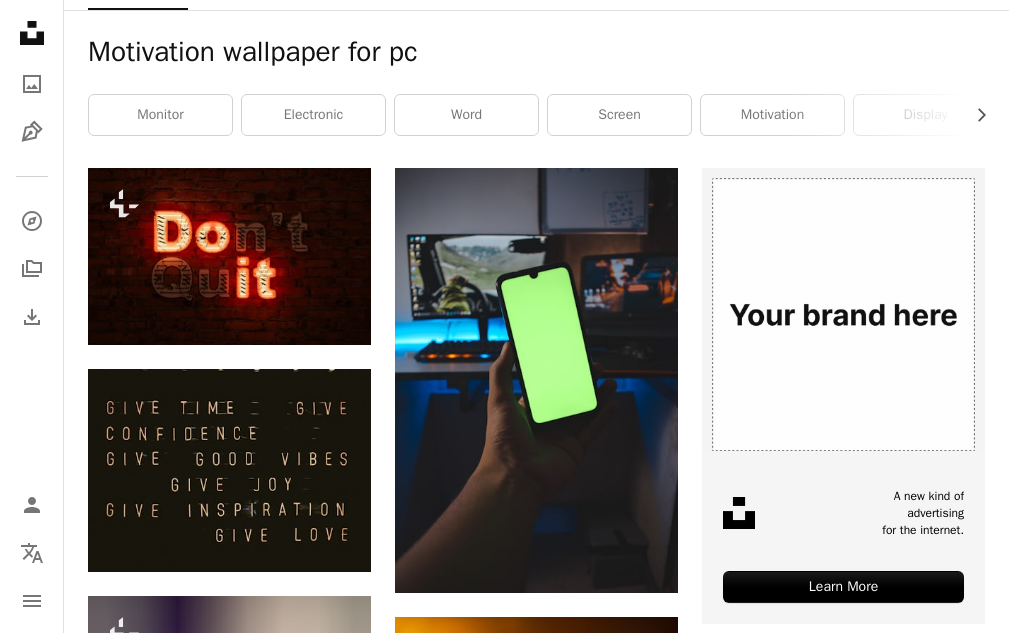 scroll, scrollTop: 393, scrollLeft: 0, axis: vertical 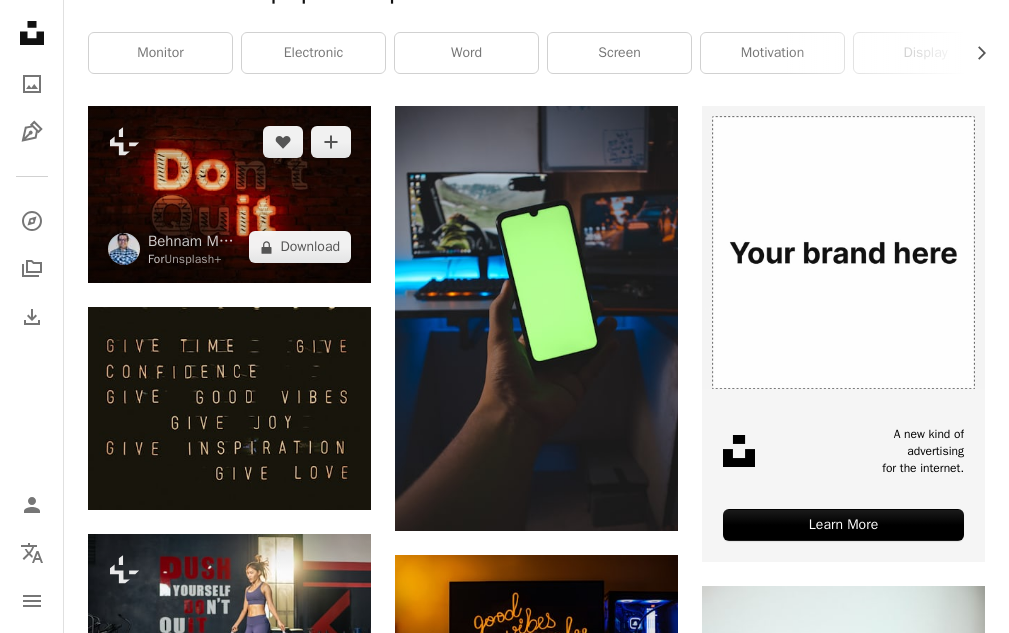 drag, startPoint x: 239, startPoint y: 197, endPoint x: 224, endPoint y: 201, distance: 15.524175 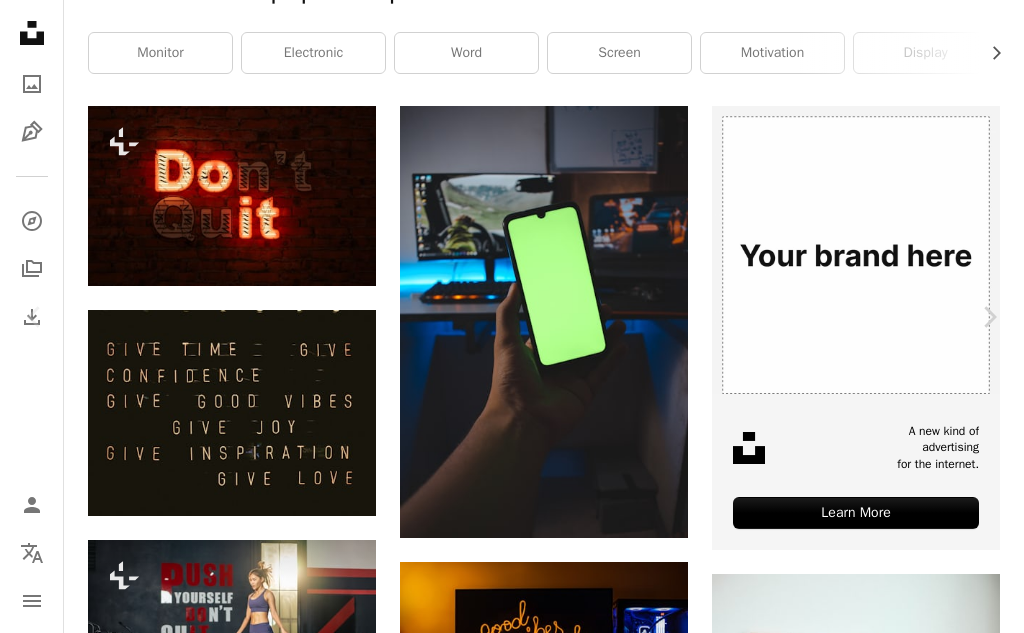 click on "A lock   Download" at bounding box center [863, 3419] 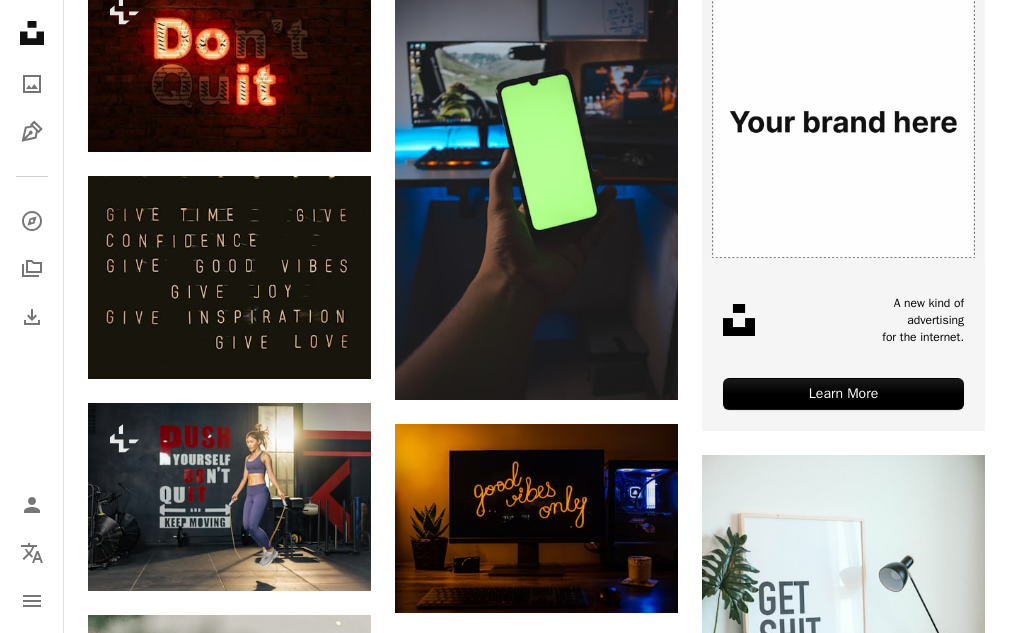 scroll, scrollTop: 0, scrollLeft: 0, axis: both 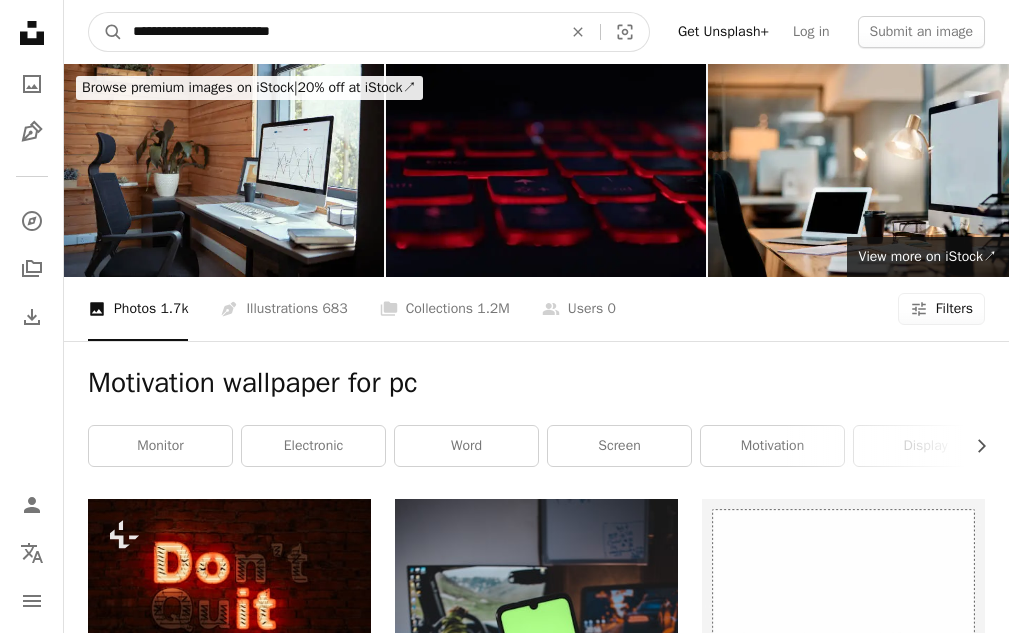 click on "**********" at bounding box center (339, 32) 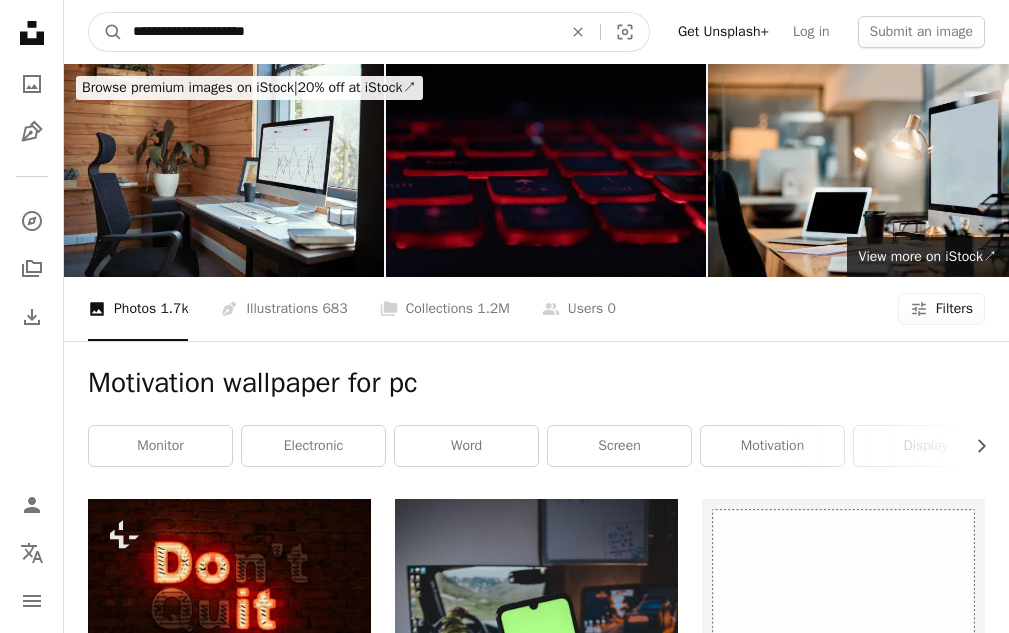 type on "**********" 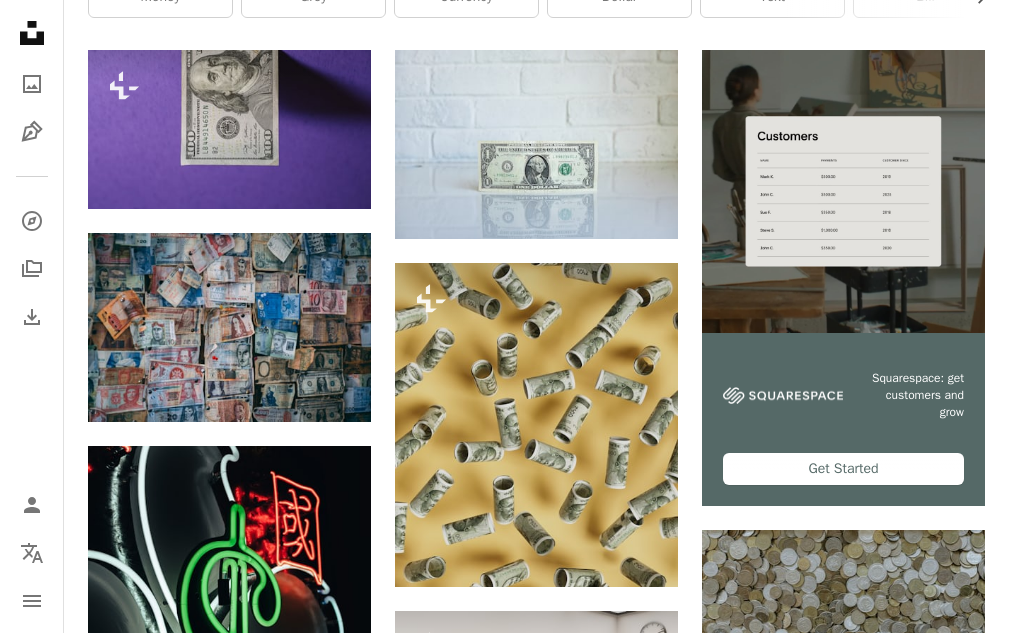 scroll, scrollTop: 455, scrollLeft: 0, axis: vertical 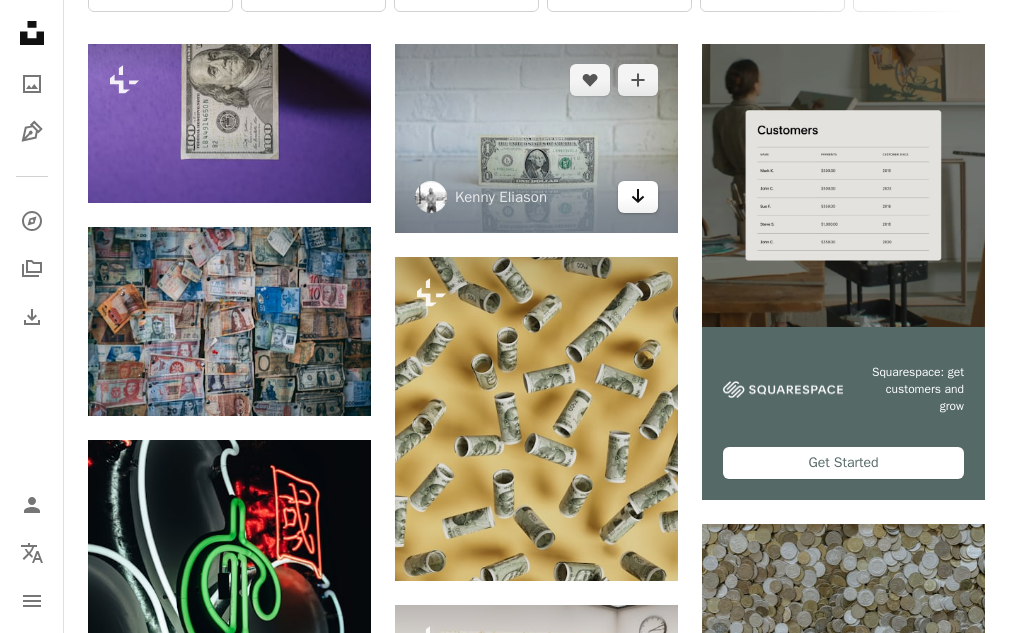 click 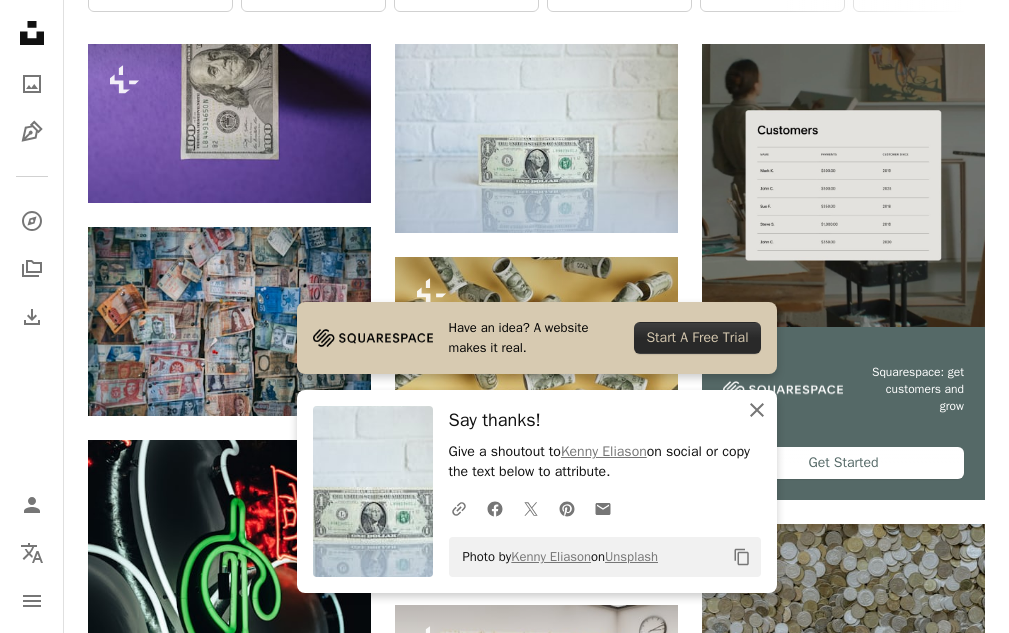 click 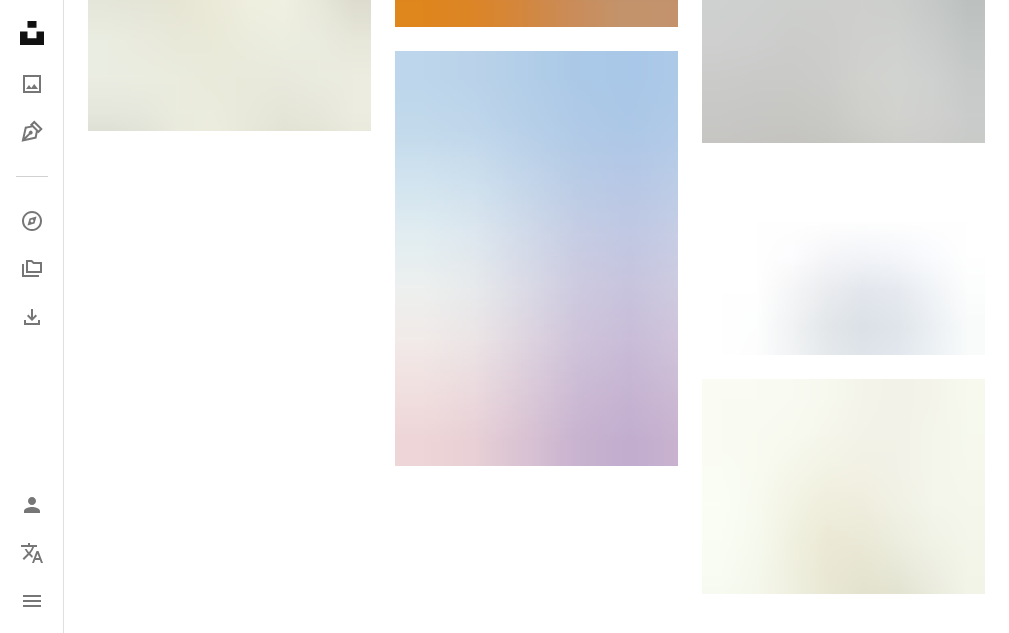 scroll, scrollTop: 2094, scrollLeft: 0, axis: vertical 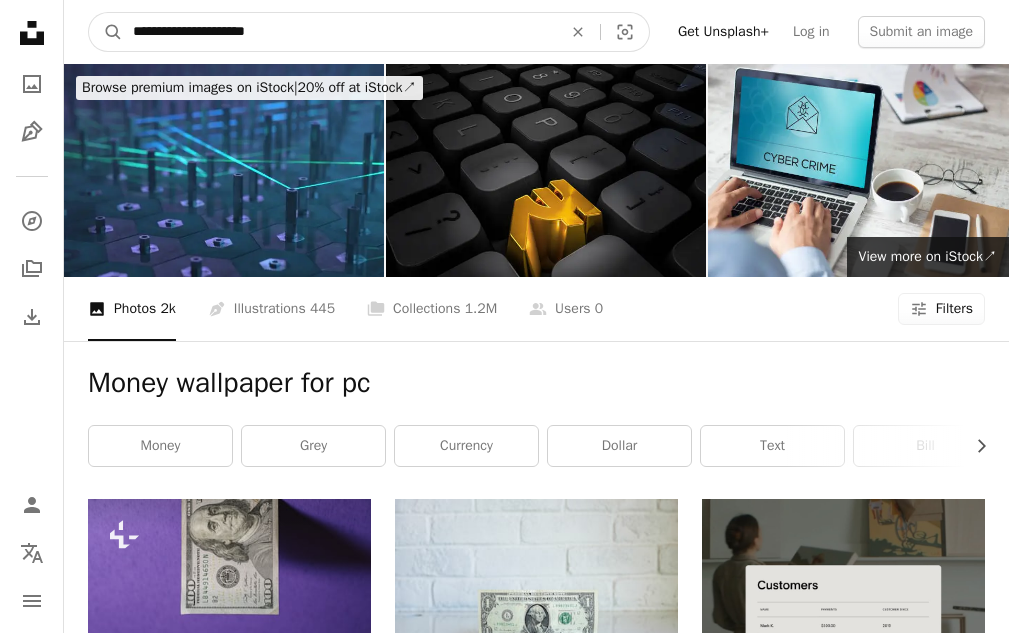 click on "**********" at bounding box center [339, 32] 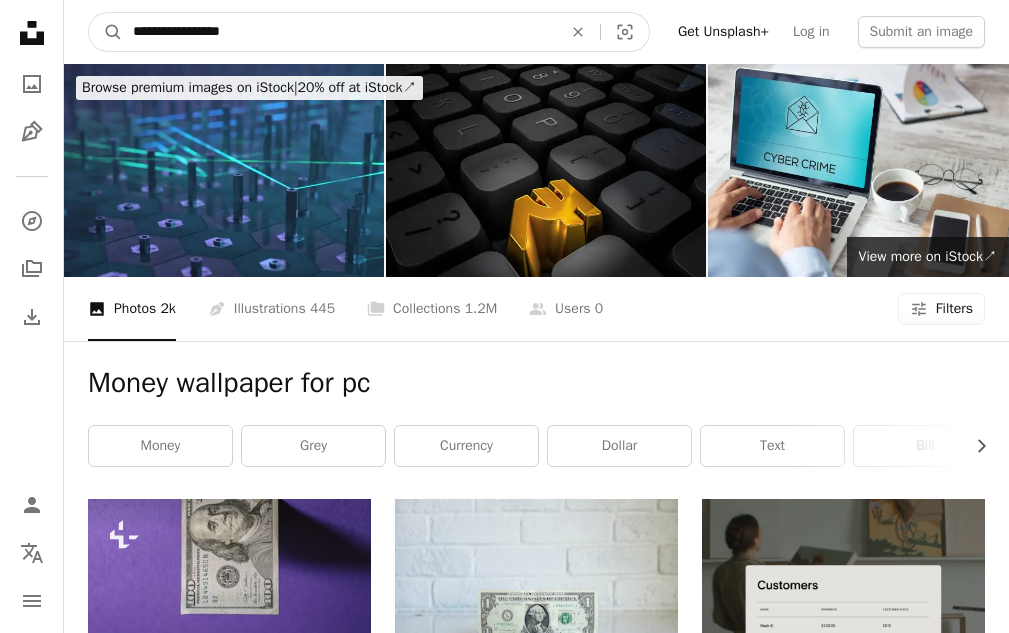 click on "**********" at bounding box center (339, 32) 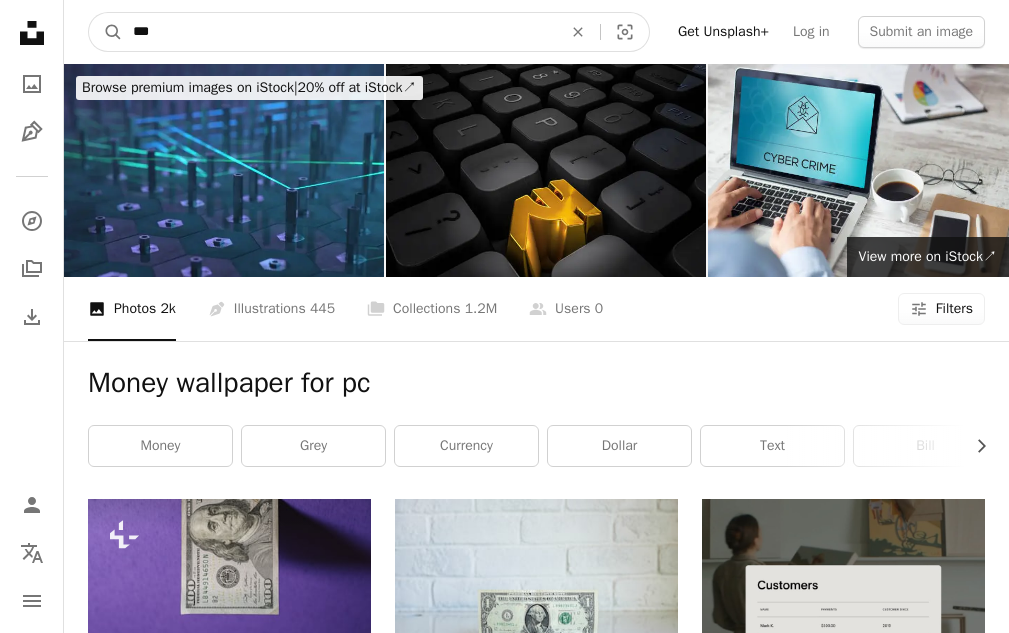 type on "*" 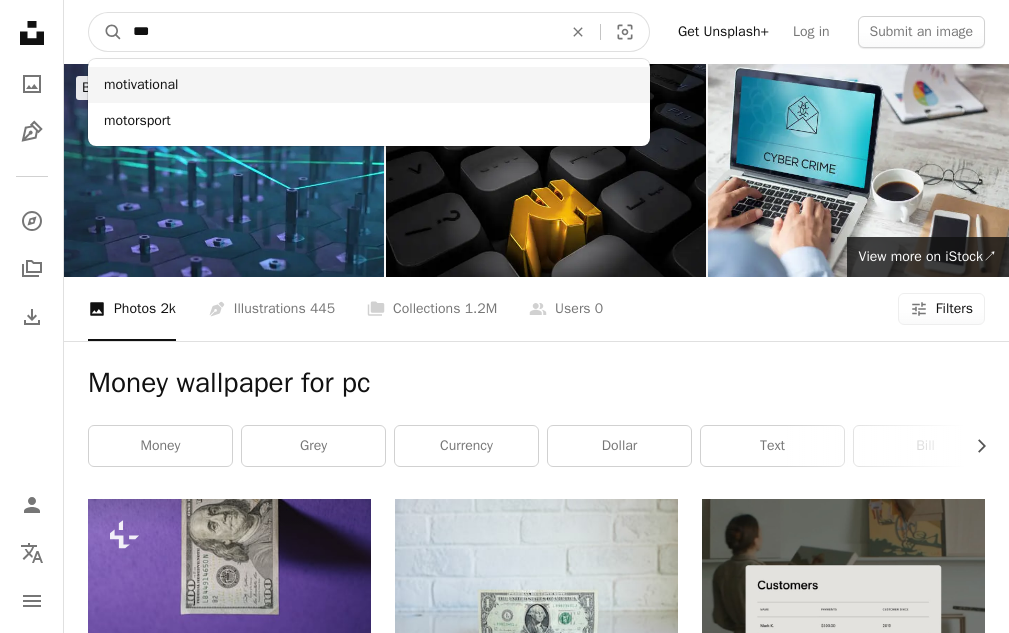 type on "***" 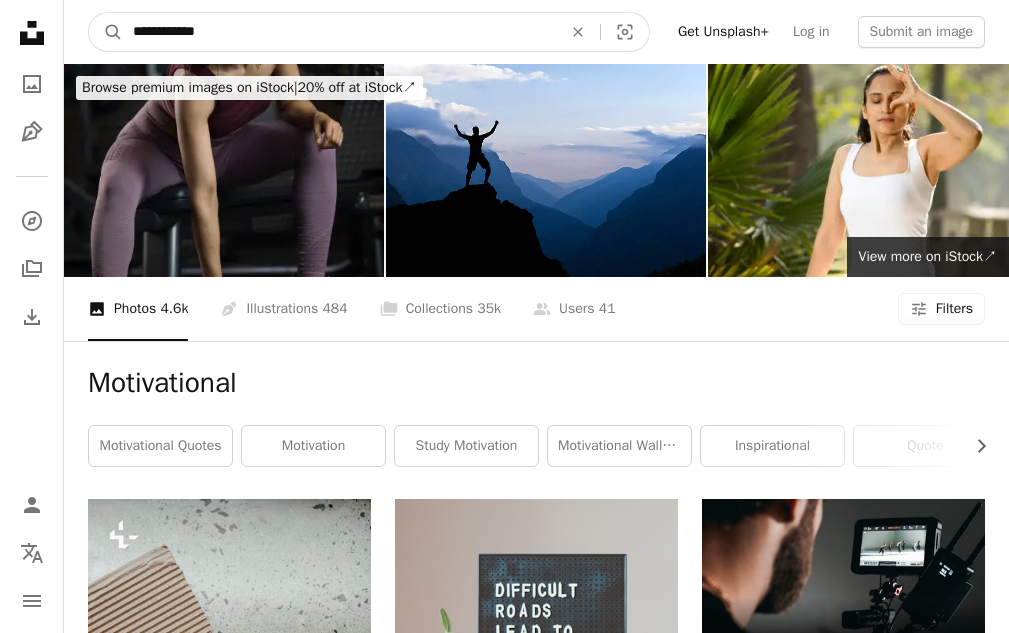 click on "**********" at bounding box center (339, 32) 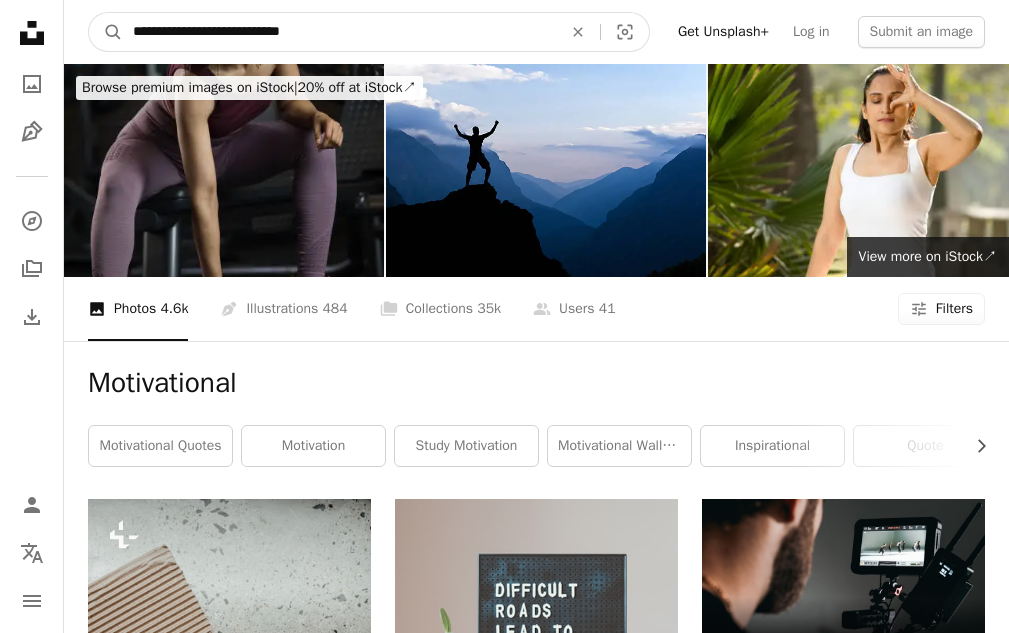 type on "**********" 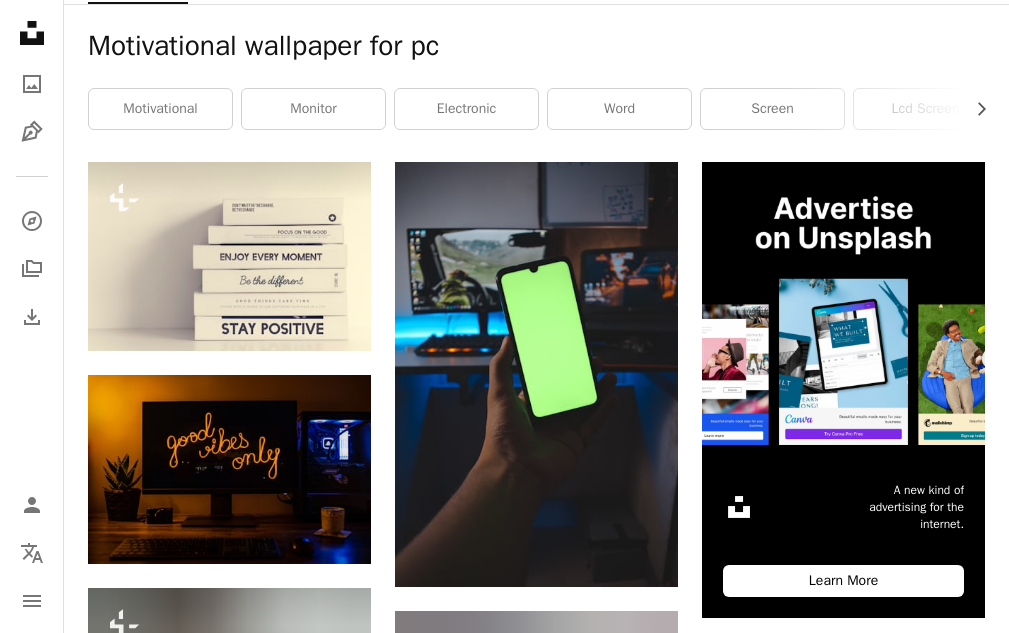 scroll, scrollTop: 343, scrollLeft: 0, axis: vertical 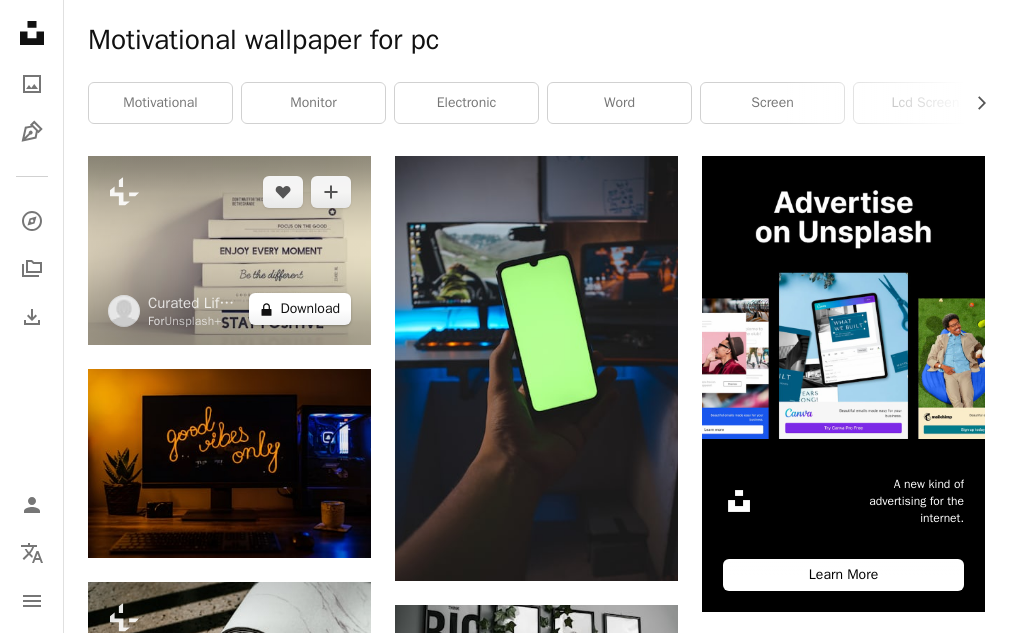 click on "A lock   Download" at bounding box center [300, 309] 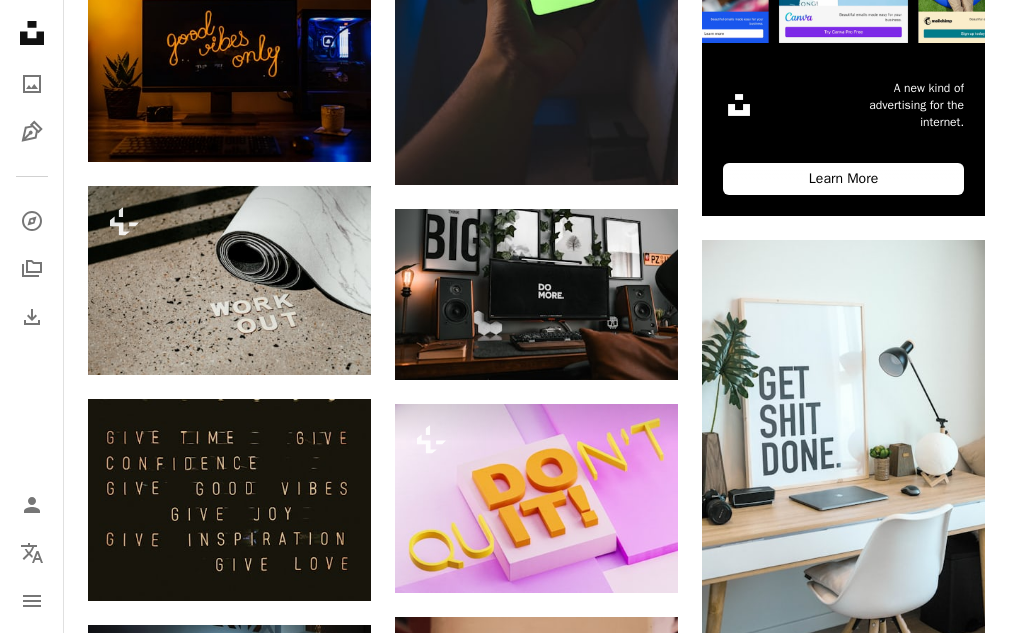 scroll, scrollTop: 727, scrollLeft: 0, axis: vertical 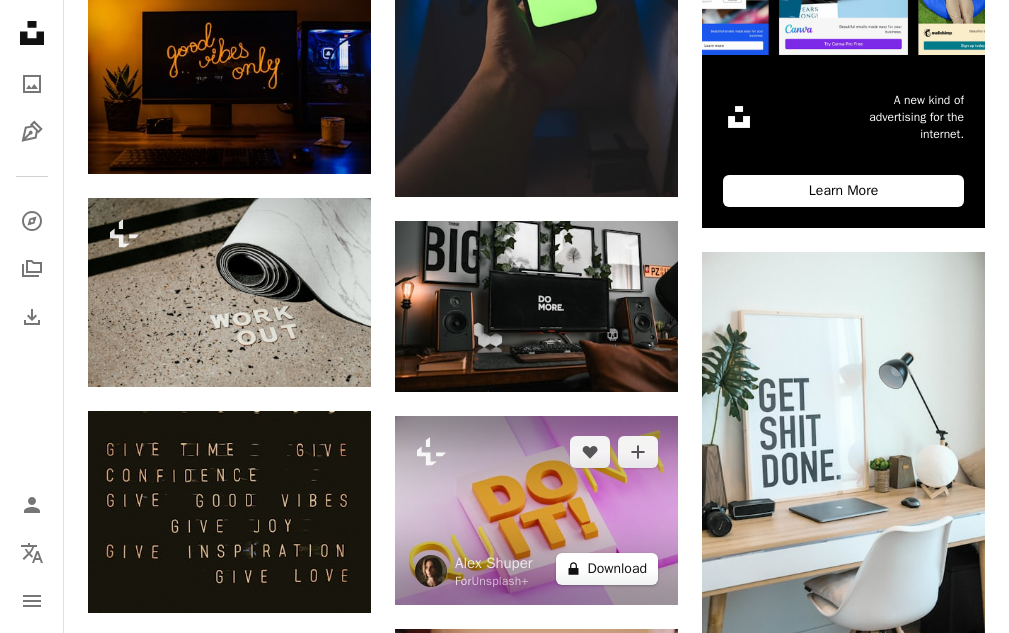 click on "A lock   Download" at bounding box center (607, 569) 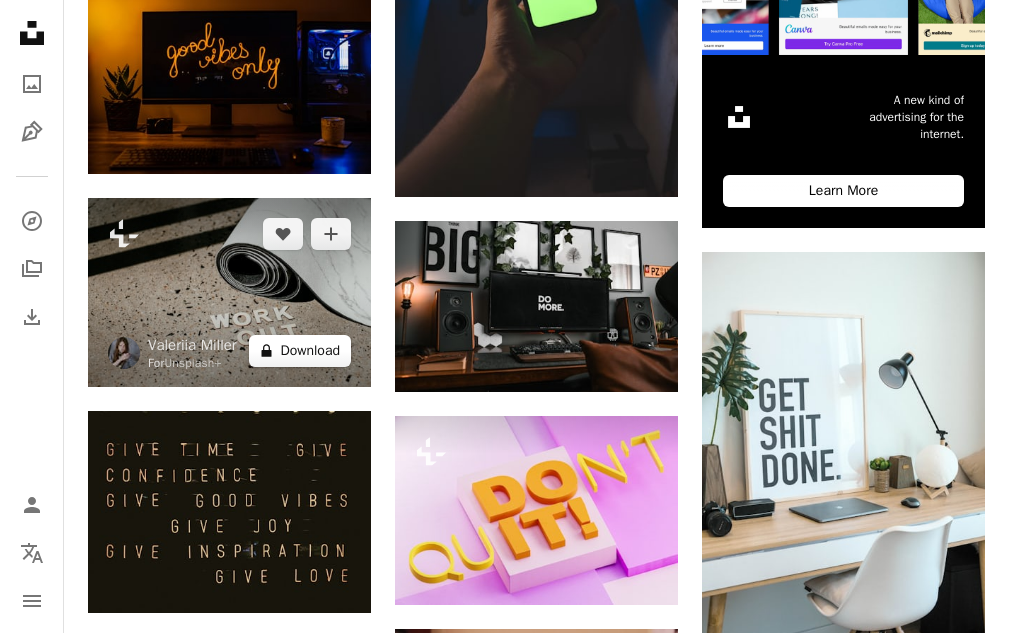 click on "A lock   Download" at bounding box center [300, 351] 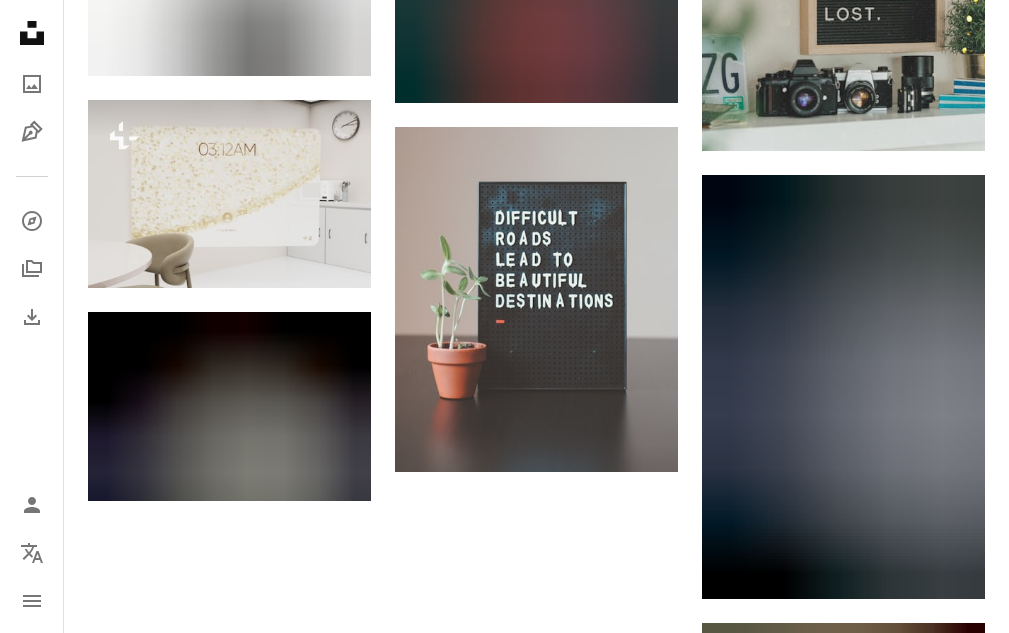 scroll, scrollTop: 1920, scrollLeft: 0, axis: vertical 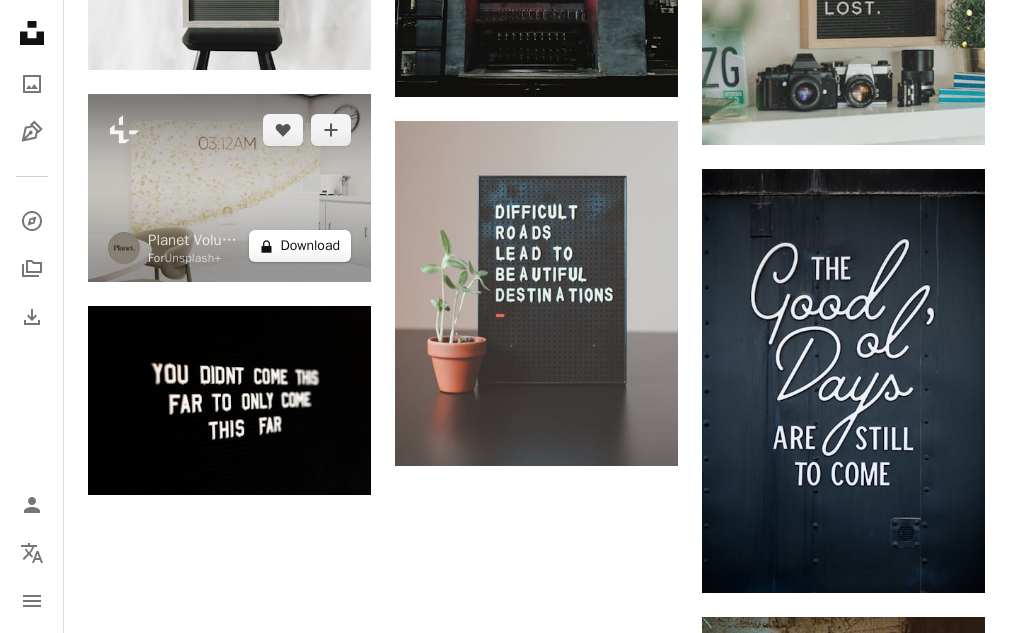 click on "A lock   Download" at bounding box center [300, 246] 